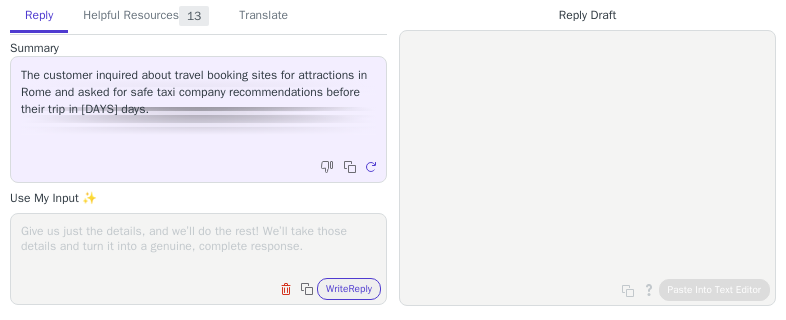 scroll, scrollTop: 0, scrollLeft: 0, axis: both 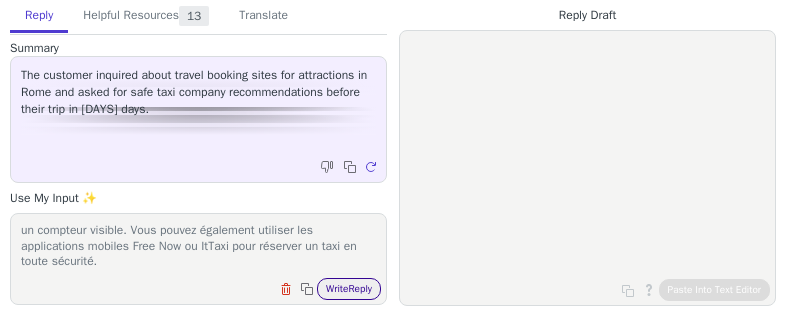 type on "Si vous préférez prendre un taxi, nous vous recommandons d’utiliser une compagnie officielle telle que :
Radio Taxi 3570 : [PHONE]
Samarcanda [PHONE]
Radio Taxi 6645 : [PHONE]
Les taxis officiels sont blancs, avec un logo « Comune di Roma » et un compteur visible. Vous pouvez également utiliser les applications mobiles Free Now ou ItTaxi pour réserver un taxi en toute sécurité." 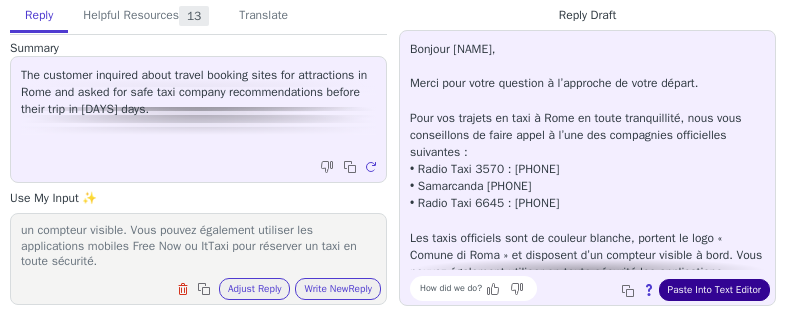 click on "Paste Into Text Editor" at bounding box center (714, 290) 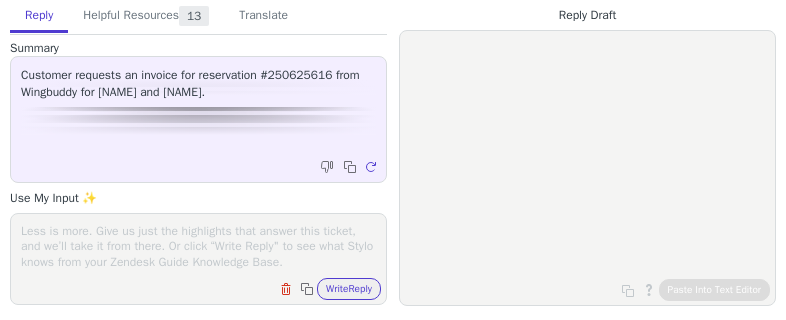 scroll, scrollTop: 0, scrollLeft: 0, axis: both 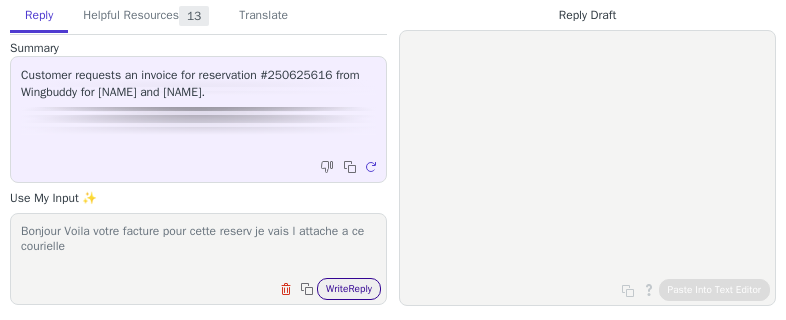 type on "Bonjour Voila votre facture pour cette reserv je vais l attache a ce courielle" 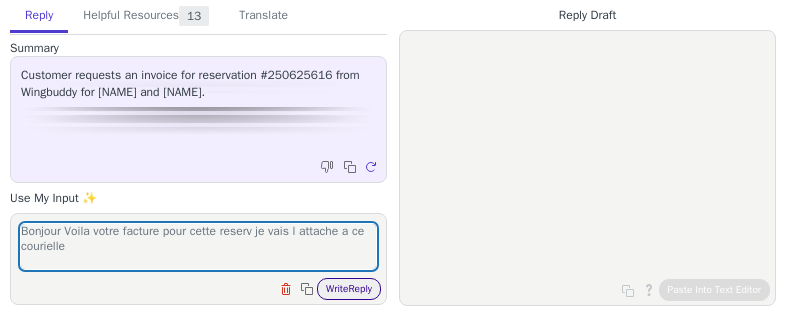 click on "Write  Reply" at bounding box center (349, 289) 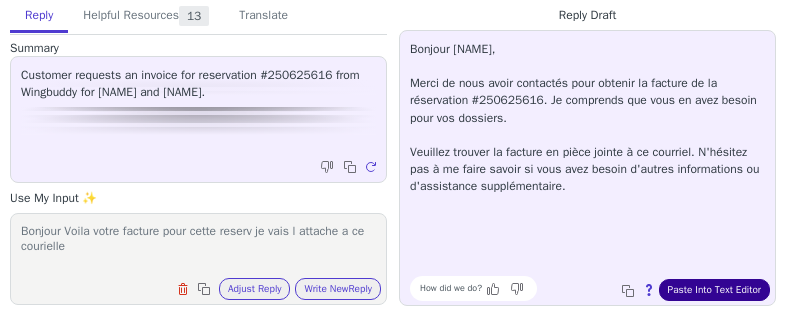 click on "Paste Into Text Editor" at bounding box center [714, 290] 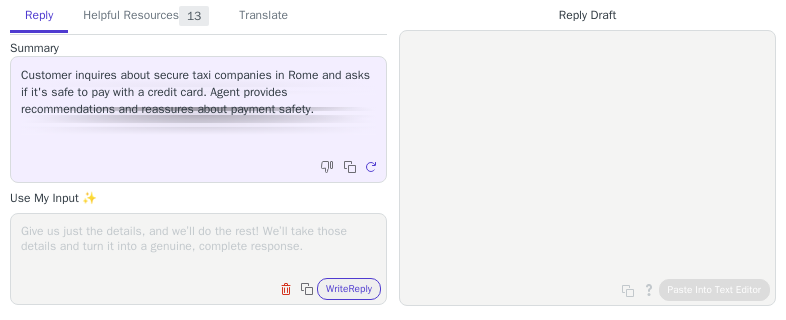 scroll, scrollTop: 0, scrollLeft: 0, axis: both 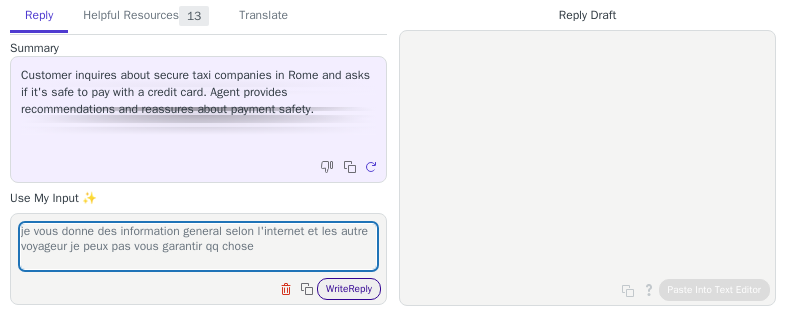 click on "Write  Reply" at bounding box center [349, 289] 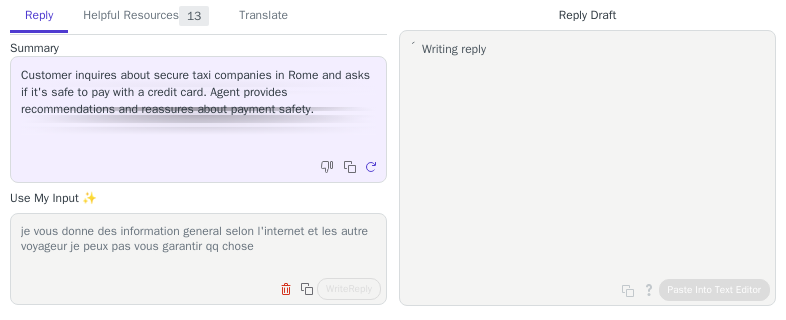 click on "je vous donne des information general selon l'internet et les autre voyageur je peux pas vous garantir qq chose" at bounding box center (198, 246) 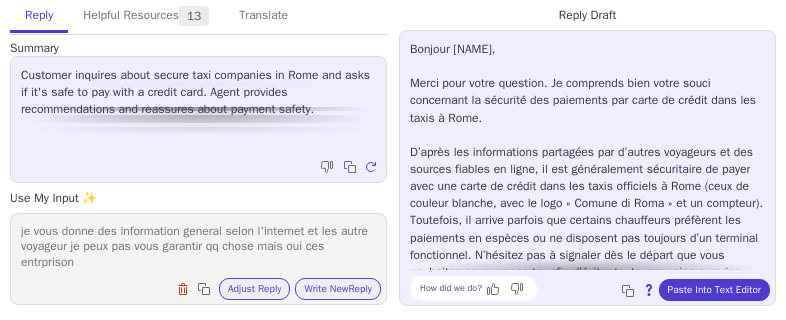 scroll, scrollTop: 0, scrollLeft: 0, axis: both 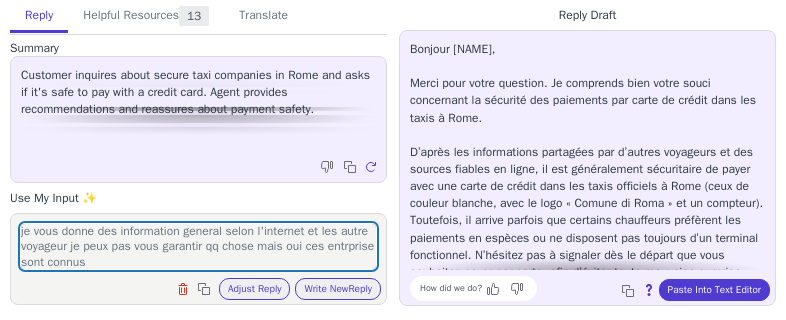 click on "je vous donne des information general selon l'internet et les autre voyageur je peux pas vous garantir qq chose mais oui ces entrprise sont connus [REDACTED] Clear field Copy to clipboard Adjust Reply Use input to adjust reply draft Write New  Reply" at bounding box center (198, 259) 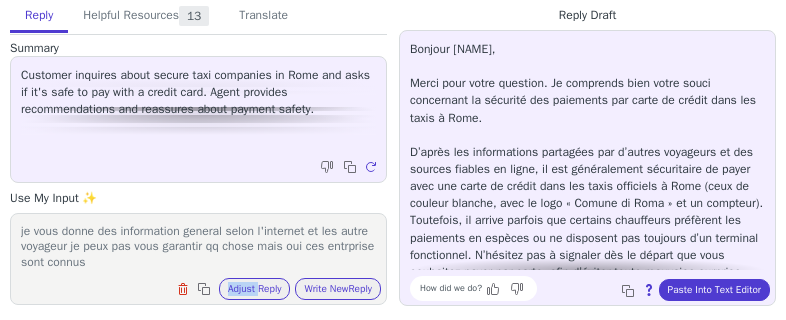 click on "je vous donne des information general selon l'internet et les autre voyageur je peux pas vous garantir qq chose mais oui ces entrprise sont connus [REDACTED] Clear field Copy to clipboard Adjust Reply Use input to adjust reply draft Write New  Reply" at bounding box center [198, 259] 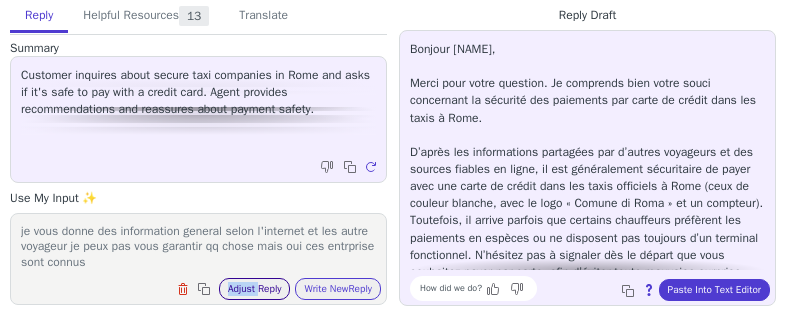 click on "Adjust Reply" at bounding box center (255, 289) 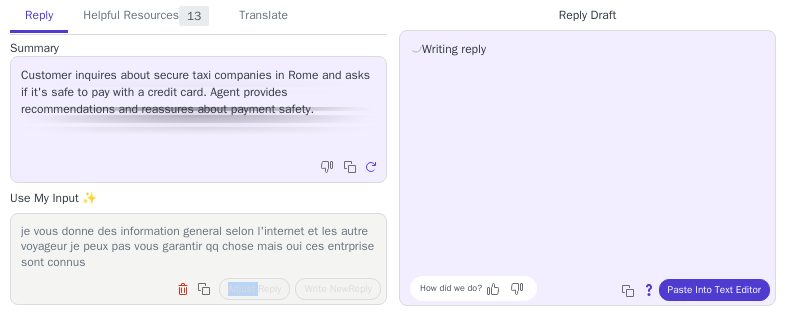 click on "je vous donne des information general selon l'internet et les autre voyageur je peux pas vous garantir qq chose mais oui ces entrprise sont connus" at bounding box center [198, 246] 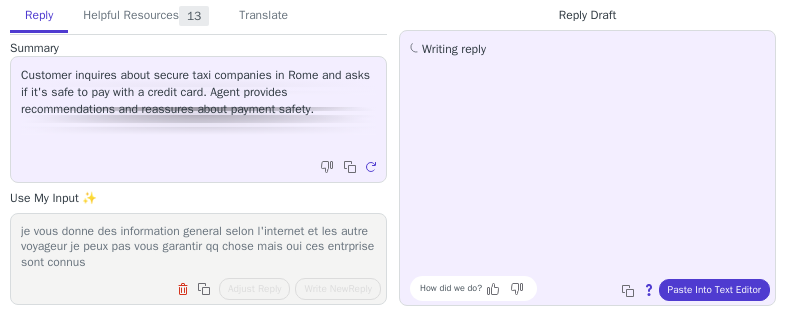click on "je vous donne des information general selon l'internet et les autre voyageur je peux pas vous garantir qq chose mais oui ces entrprise sont connus" at bounding box center [198, 246] 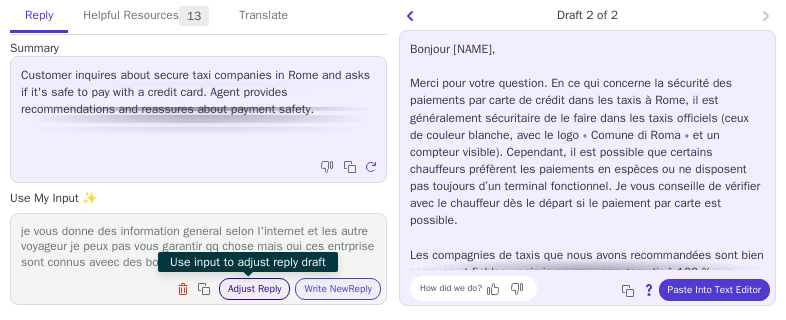 type on "je vous donne des information general selon l'internet et les autre voyageur je peux pas vous garantir qq chose mais oui ces entrprise sont connus aveec des bonne commenttaire" 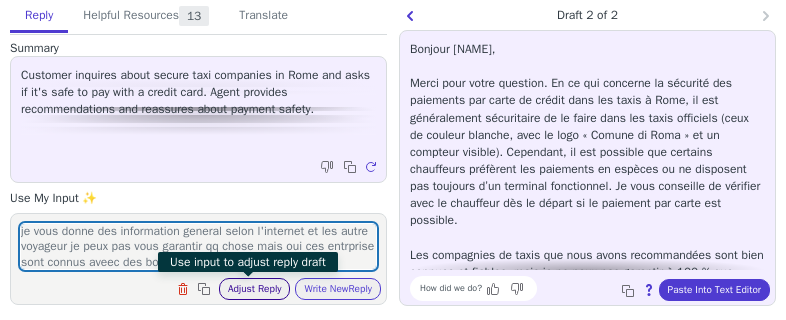 click on "Adjust Reply" at bounding box center (255, 289) 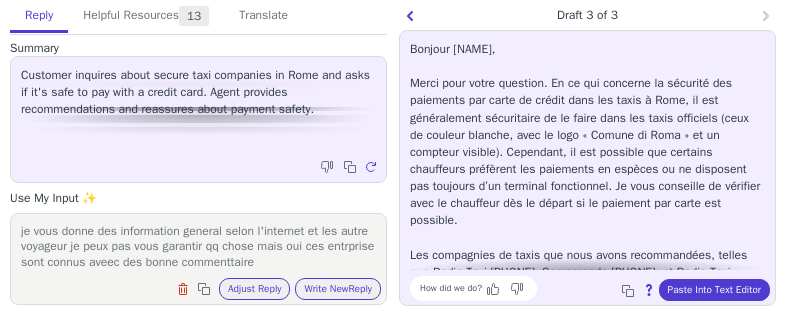 click on "Bonjour [NAME], Merci pour votre question. En ce qui concerne la sécurité des paiements par carte de crédit dans les taxis à Rome, il est généralement sécuritaire de le faire dans les taxis officiels (ceux de couleur blanche, avec le logo « Comune di Roma » et un compteur visible). Cependant, il est possible que certains chauffeurs préfèrent les paiements en espèces ou ne disposent pas toujours d’un terminal fonctionnel. Je vous conseille de vérifier avec le chauffeur dès le départ si le paiement par carte est possible. Les compagnies de taxis que nous avons recommandées, telles que Radio Taxi [PHONE], Samarcanda [PHONE], et Radio Taxi [PHONE], sont bien connues et ont de bons commentaires de la part des voyageurs. Cependant, je ne peux pas garantir à 100 % que chaque taxi acceptera le paiement par carte. Pour plus de tranquillité, vous pouvez utiliser les applications mobiles comme Free Now ou ItTaxi, qui permettent de réserver et de payer directement via l'application. How did we do?" at bounding box center [587, 168] 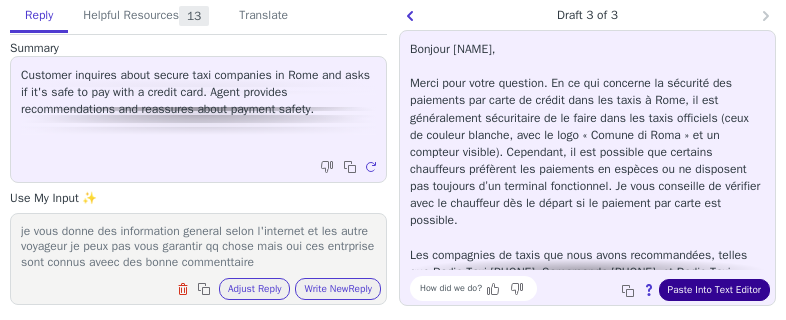 click on "Paste Into Text Editor" at bounding box center (714, 290) 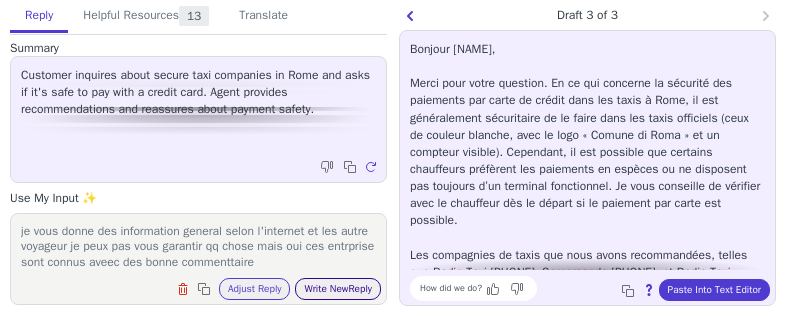 click on "Write New  Reply" at bounding box center [338, 289] 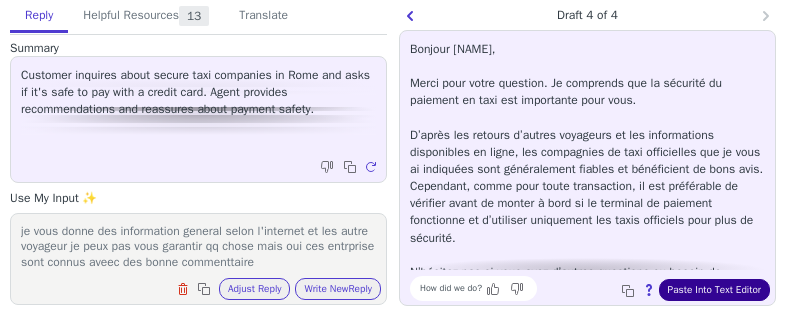 click on "Paste Into Text Editor" at bounding box center (714, 290) 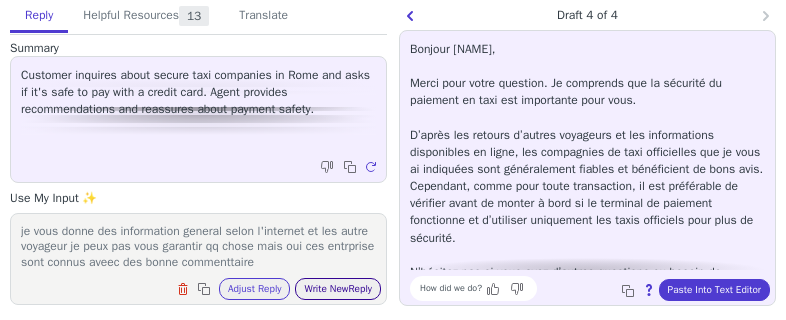 scroll, scrollTop: 0, scrollLeft: 0, axis: both 